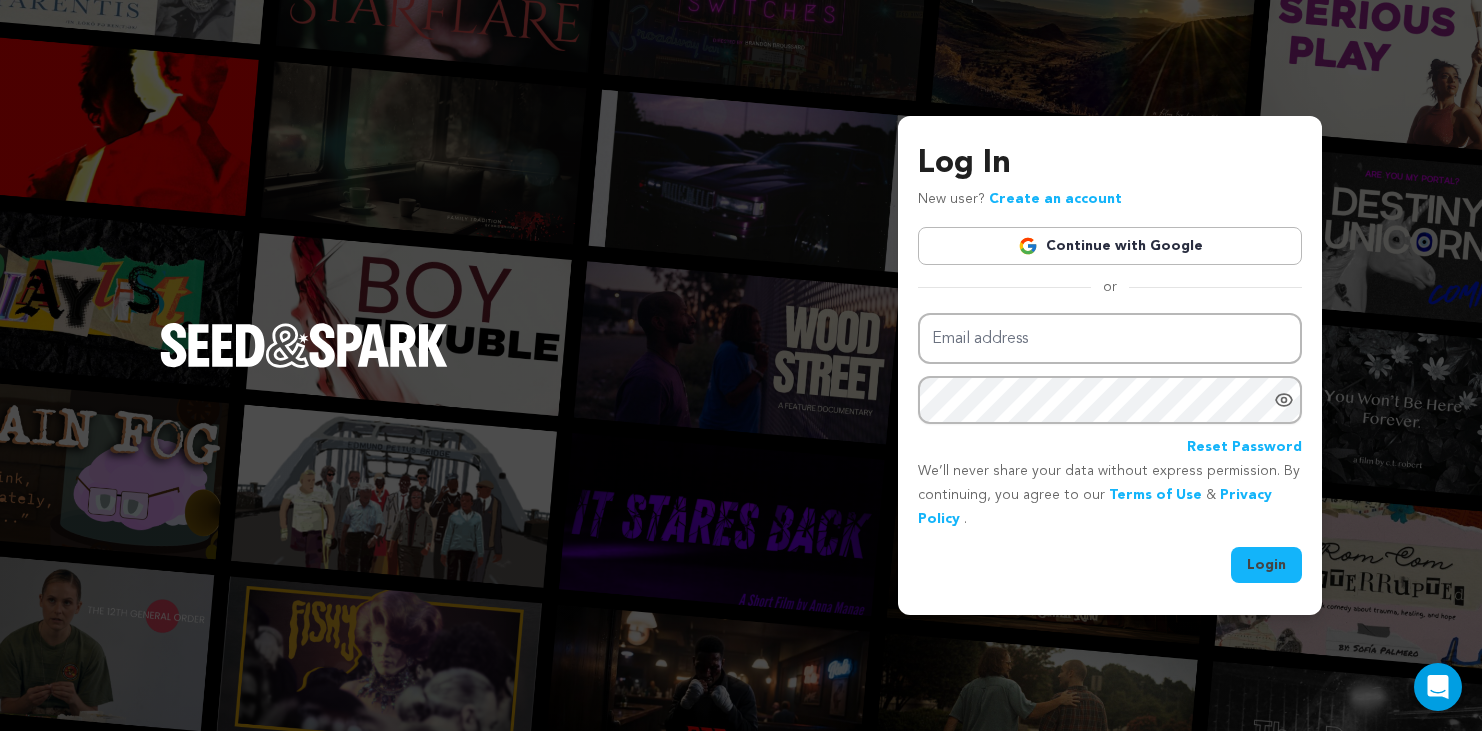scroll, scrollTop: 0, scrollLeft: 0, axis: both 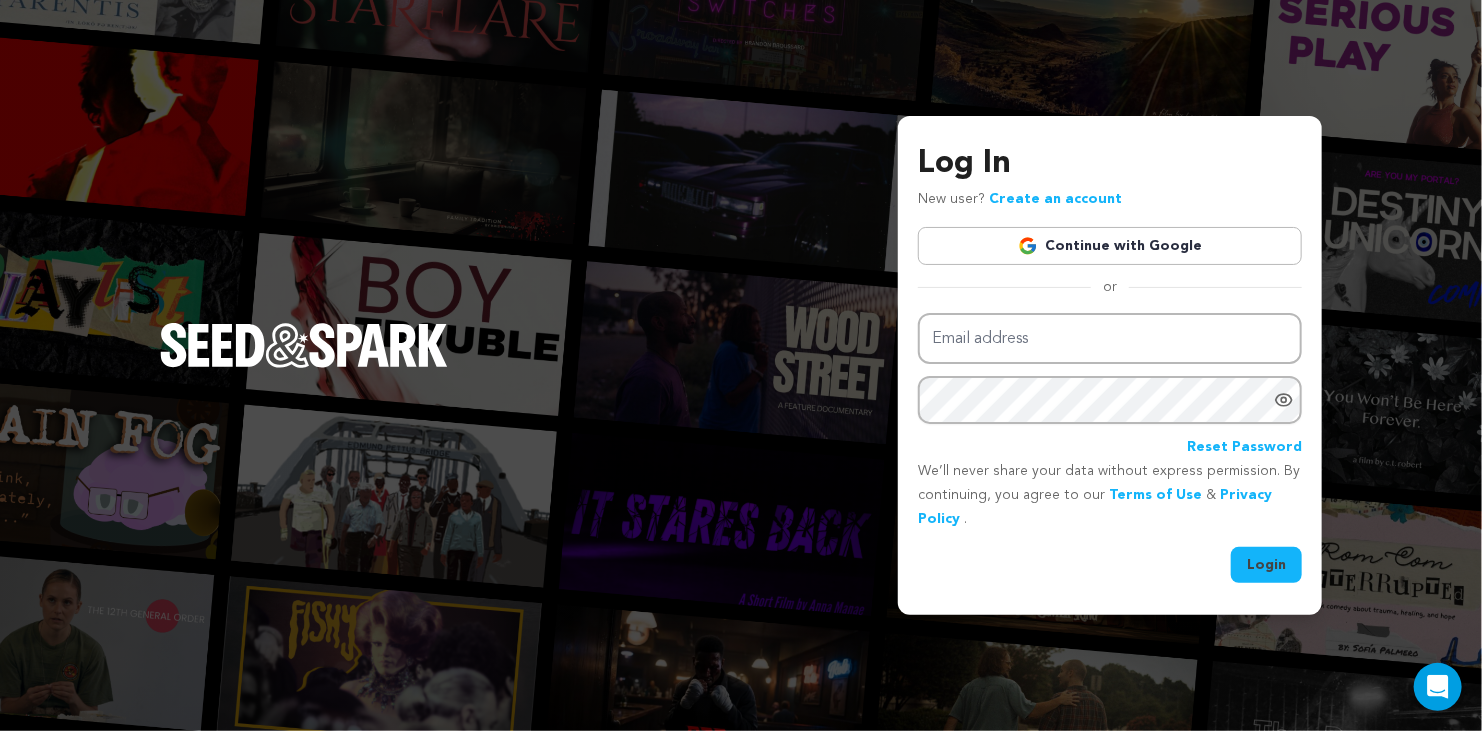 click on "Continue with Google" at bounding box center [1110, 246] 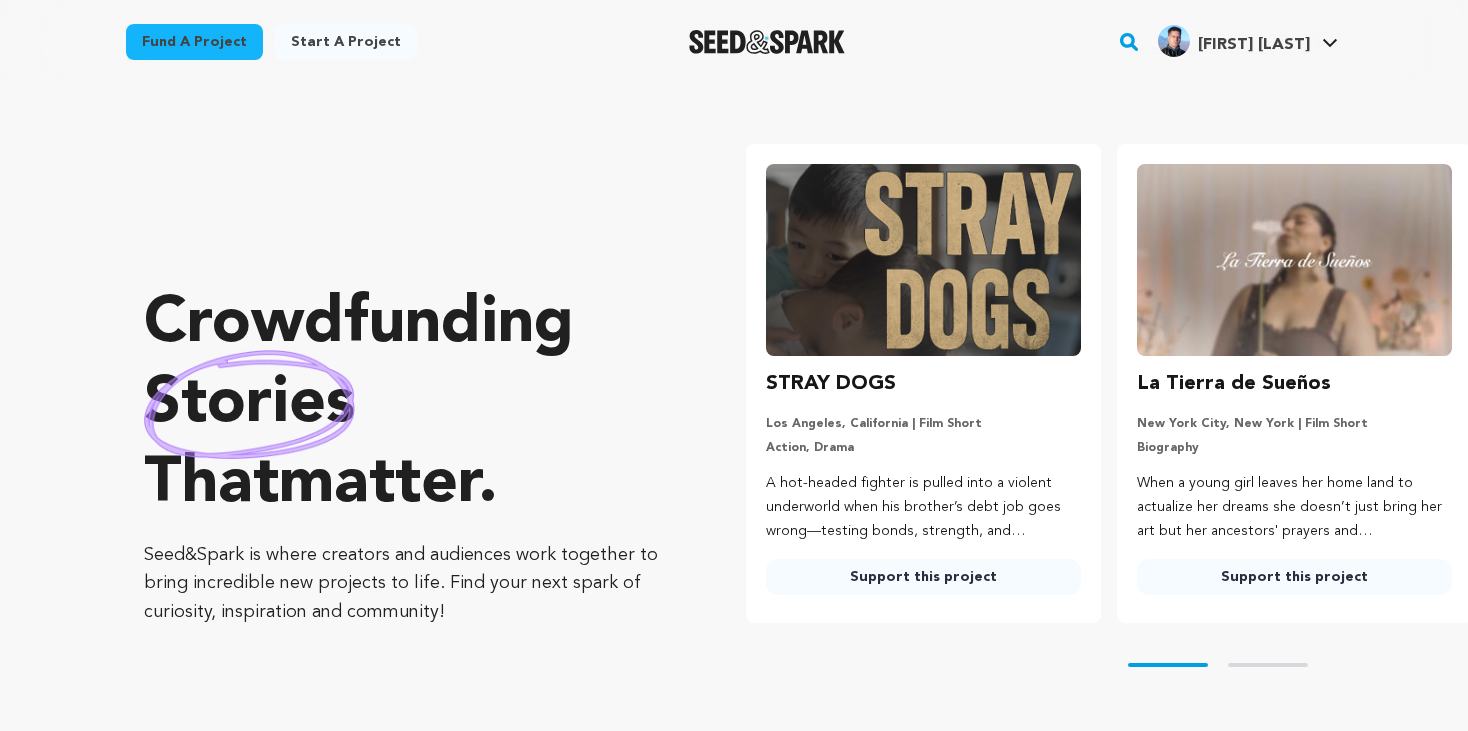 scroll, scrollTop: 0, scrollLeft: 0, axis: both 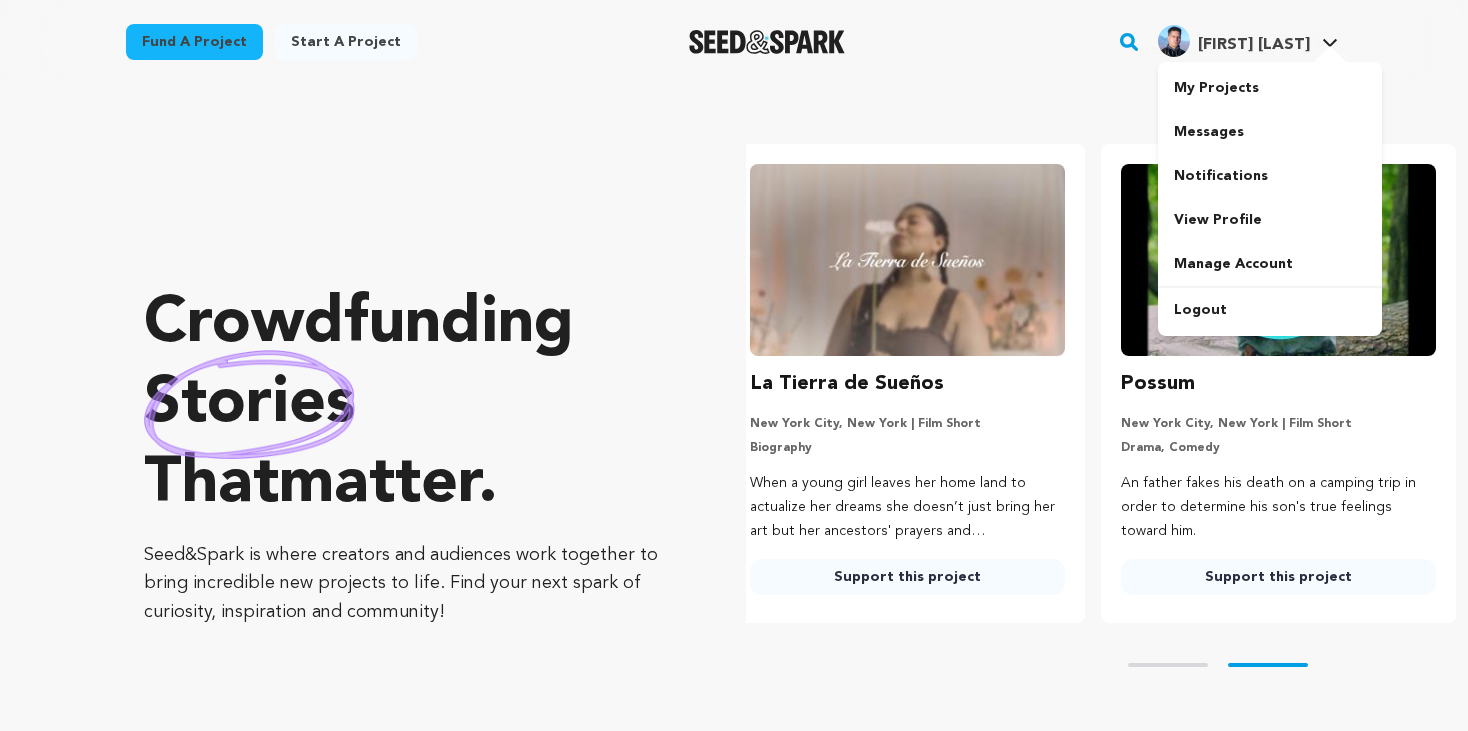 click on "Jatniel C.
Jatniel C." at bounding box center (1248, 39) 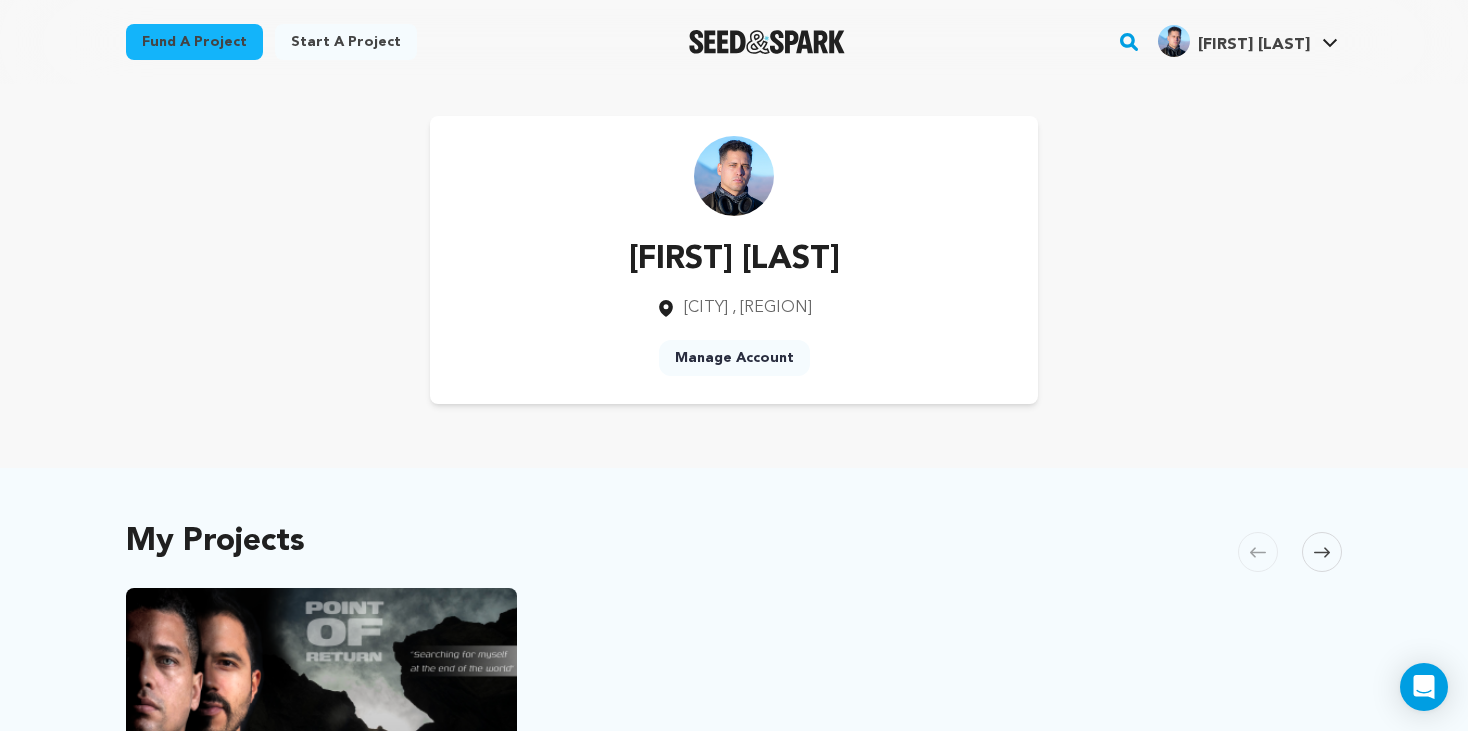 click on "[FIRST] [LAST]
[FIRST] [LAST]" at bounding box center [1248, 39] 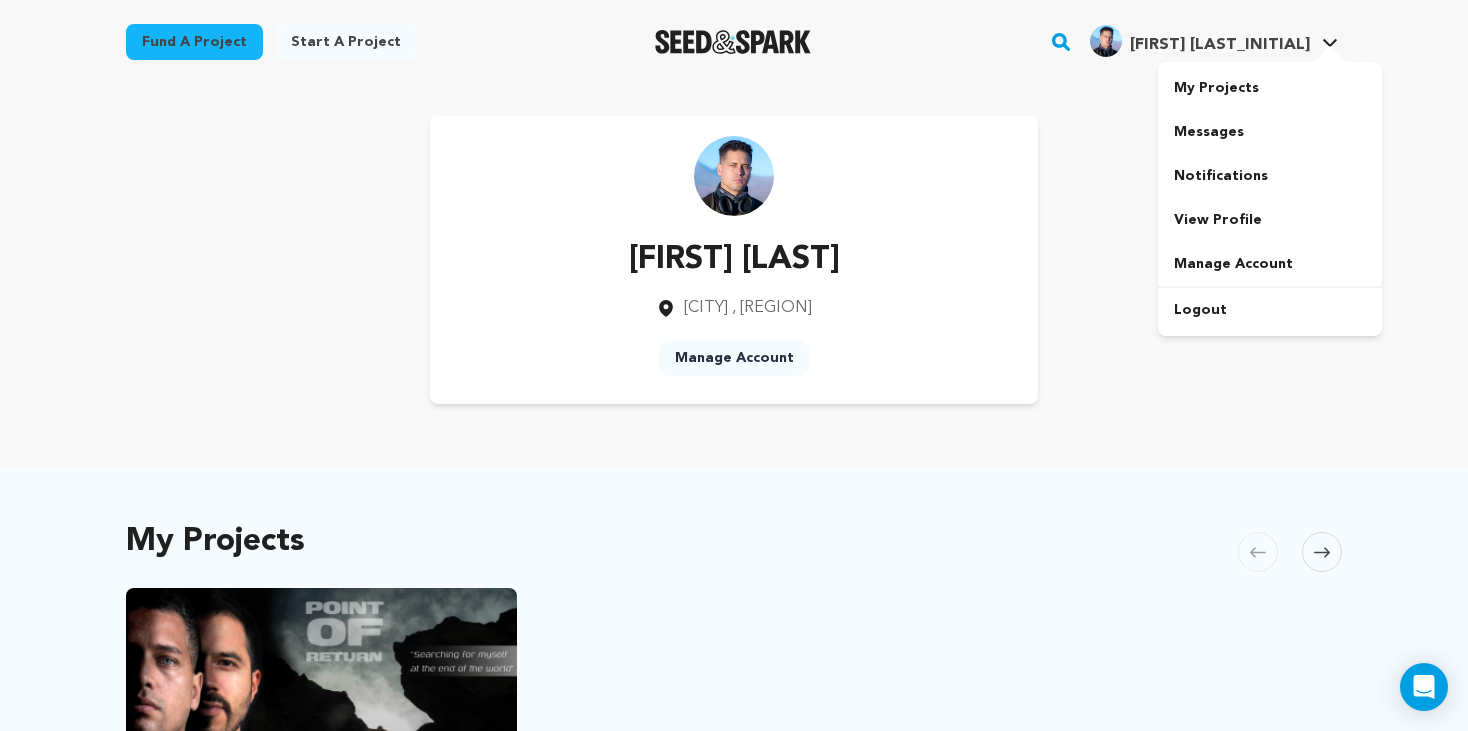 scroll, scrollTop: 0, scrollLeft: 0, axis: both 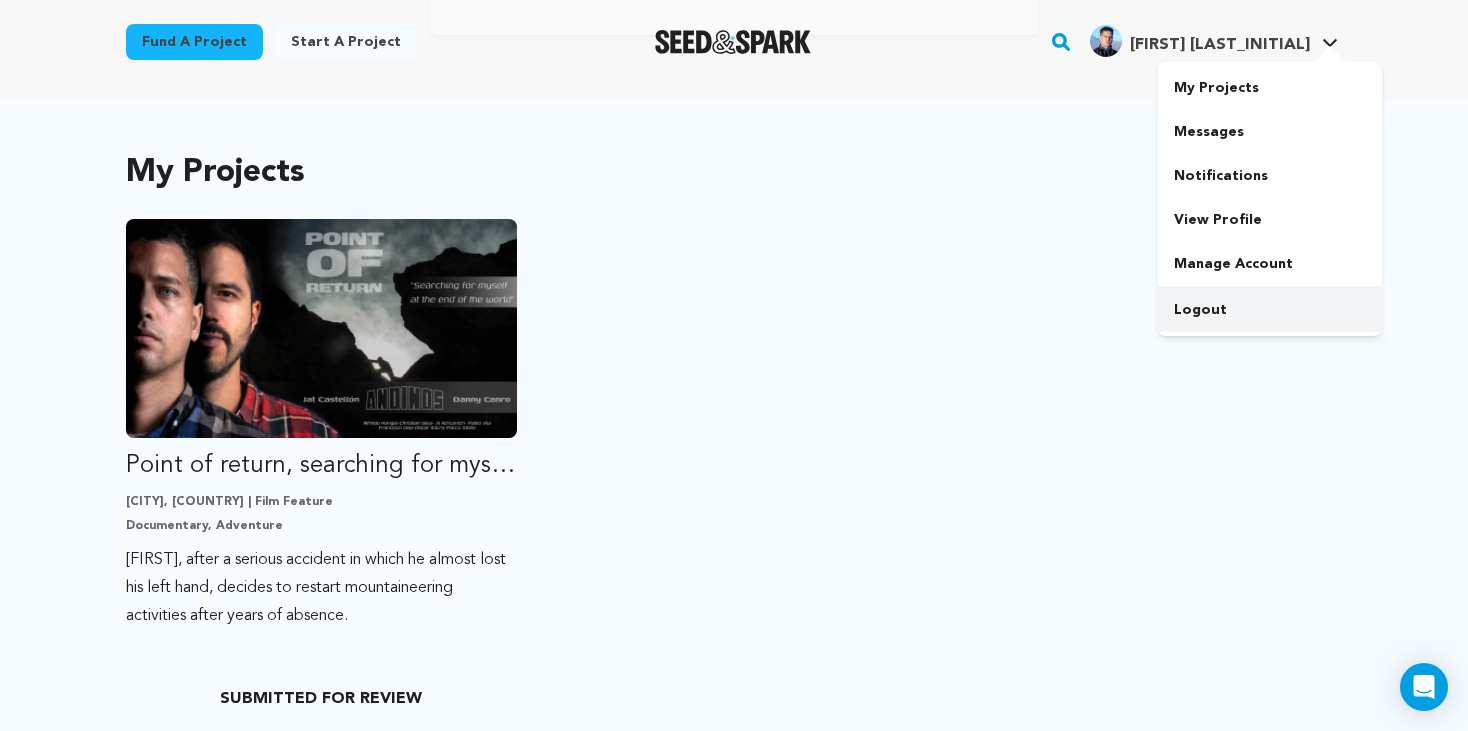 click on "Logout" at bounding box center [1270, 310] 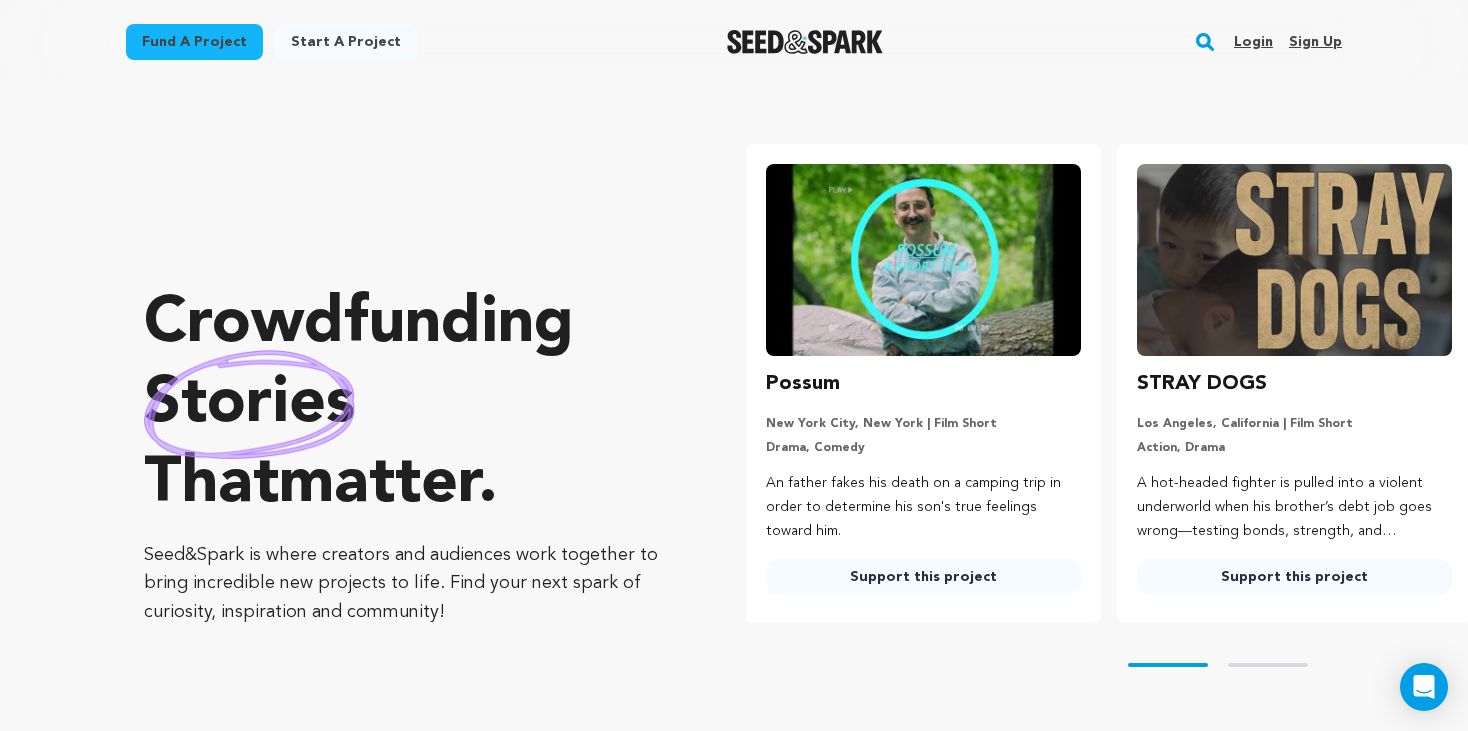 scroll, scrollTop: 0, scrollLeft: 0, axis: both 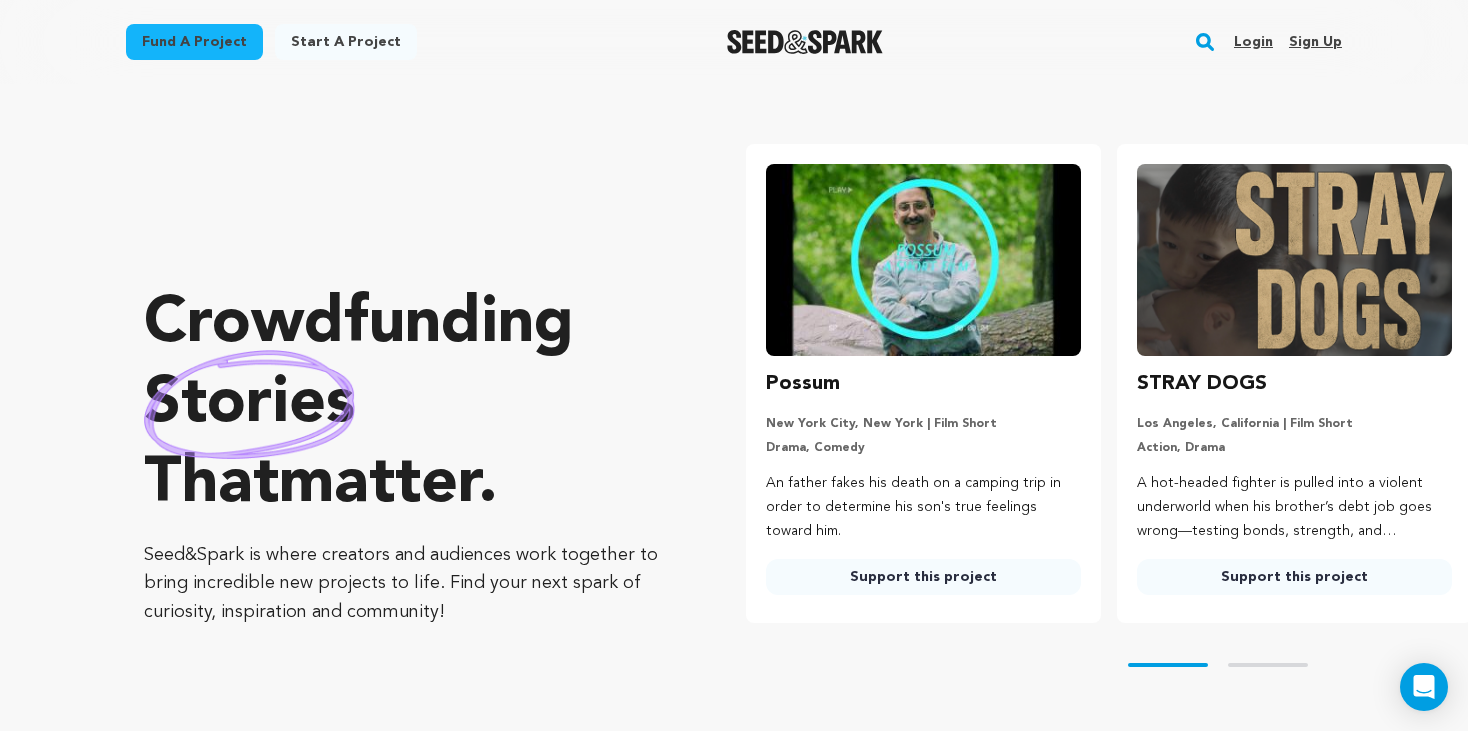 click on "Login" at bounding box center [1253, 42] 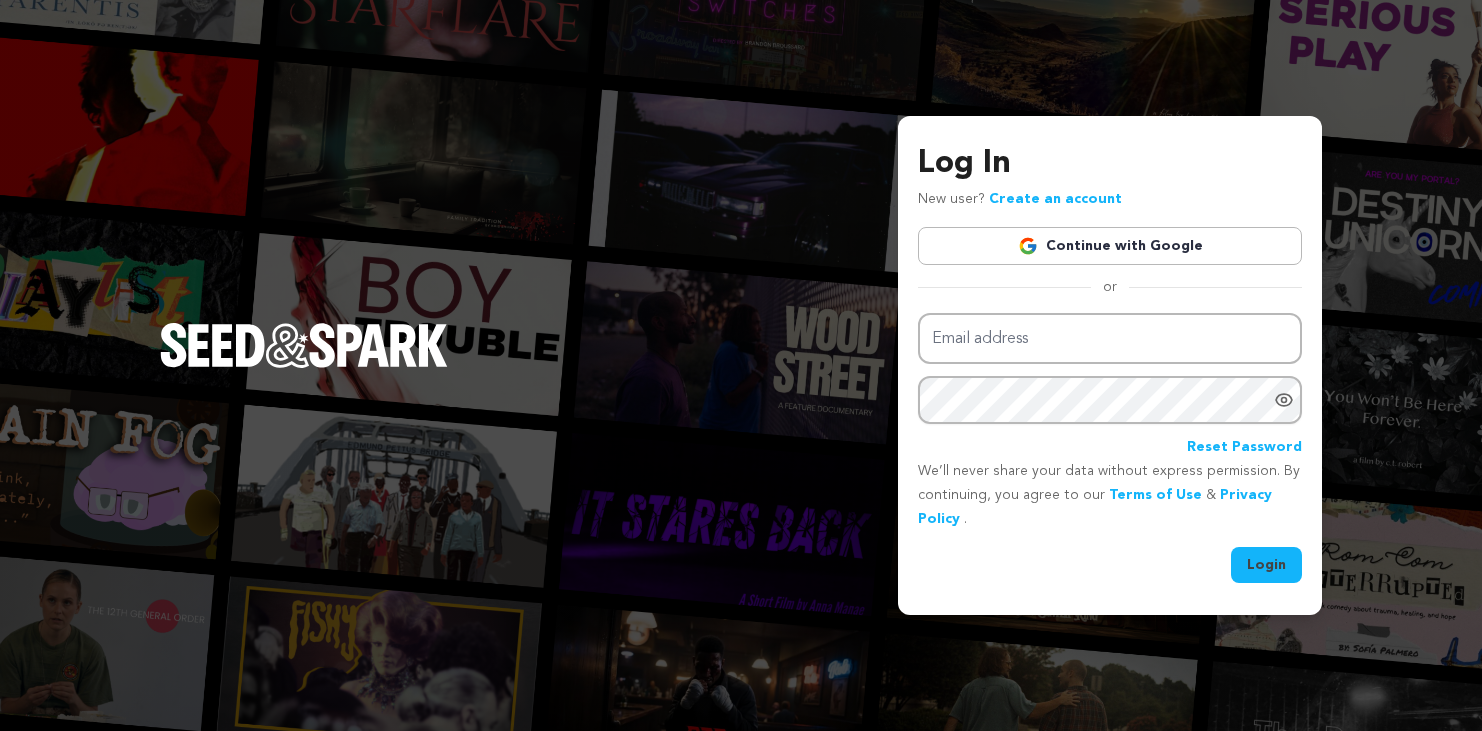 scroll, scrollTop: 0, scrollLeft: 0, axis: both 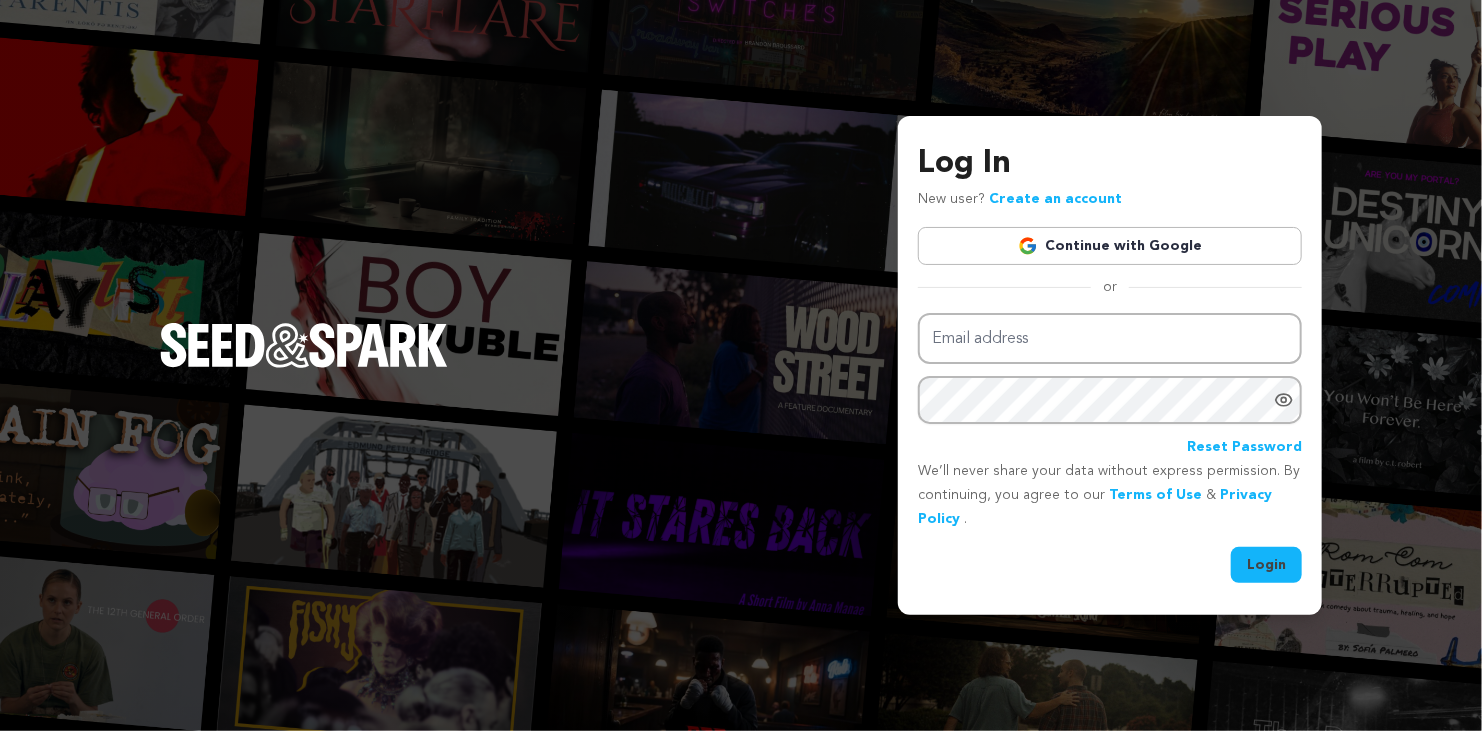 click on "Continue with Google" at bounding box center (1110, 246) 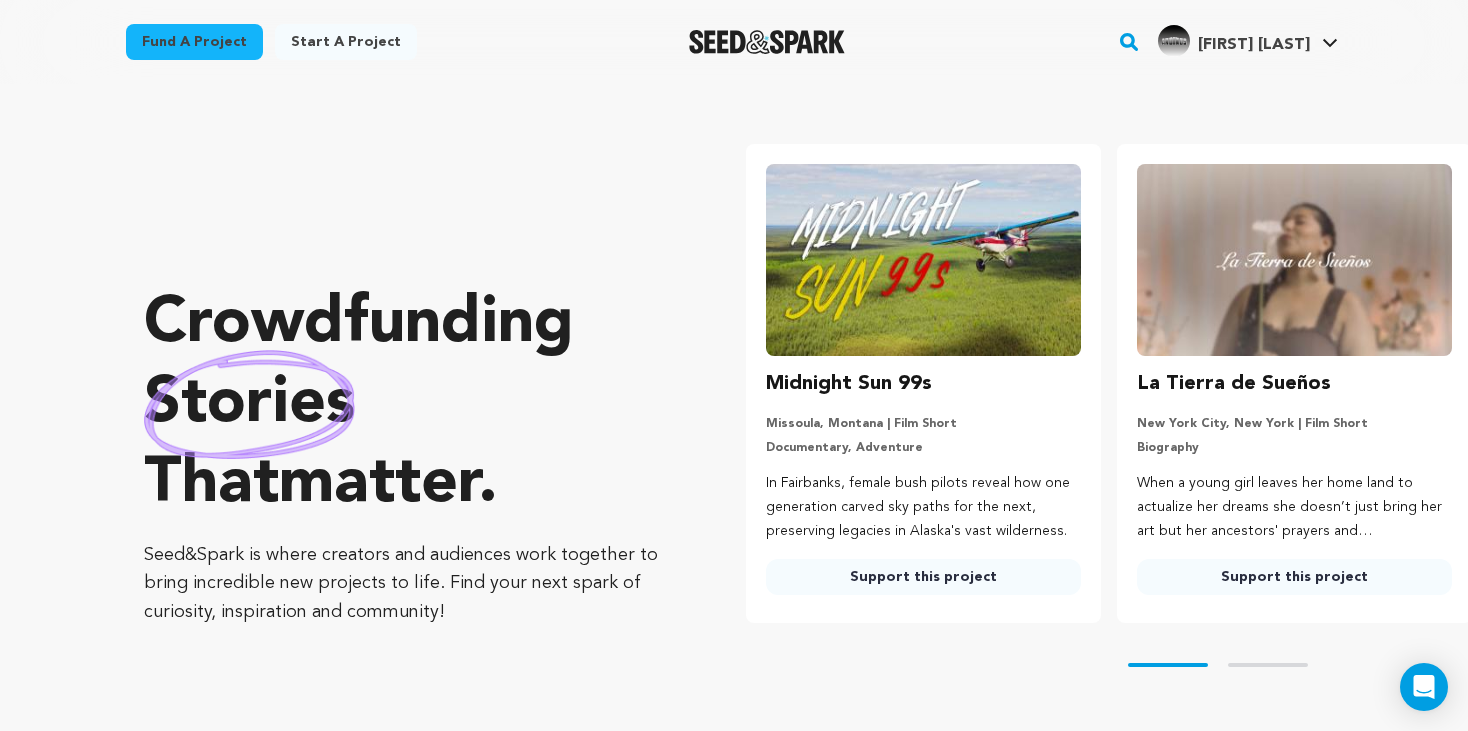 scroll, scrollTop: 0, scrollLeft: 0, axis: both 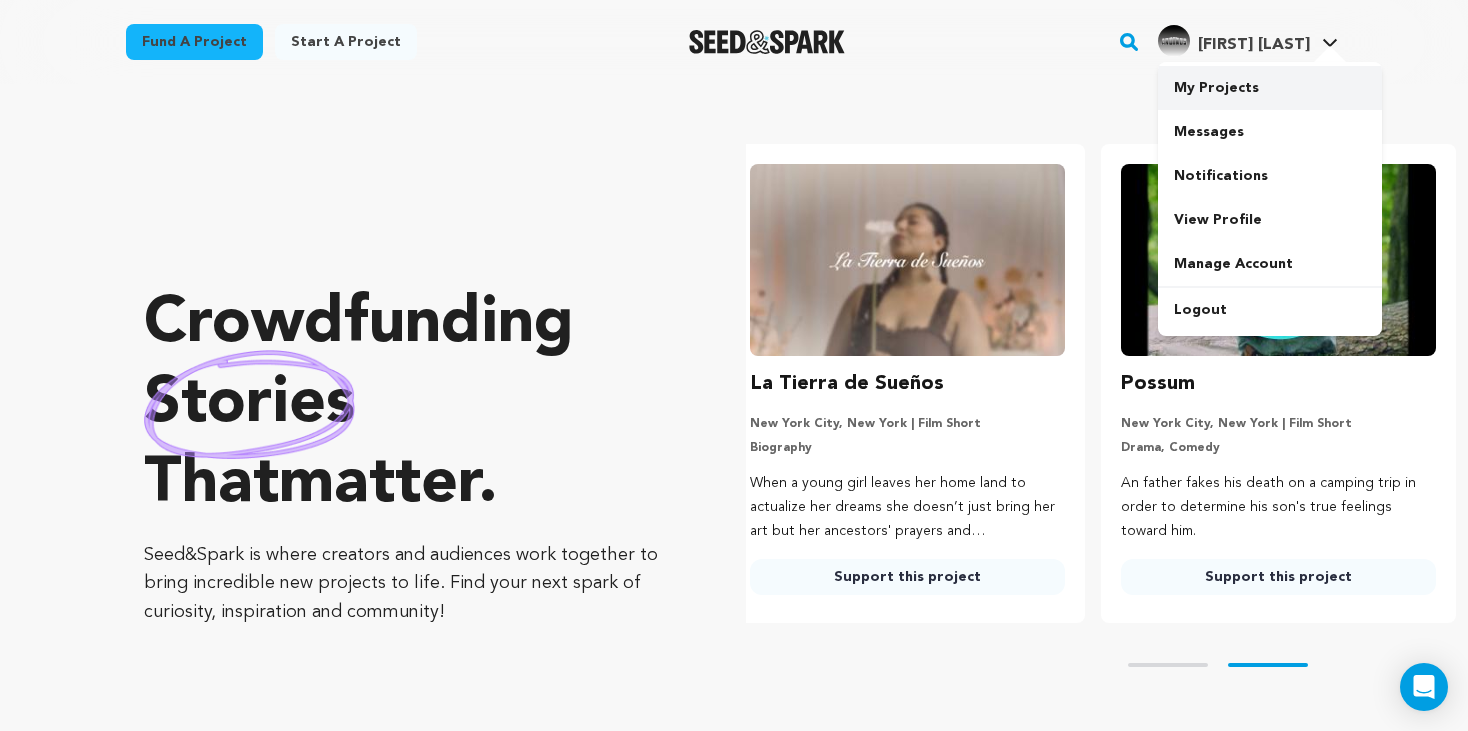click on "My Projects" at bounding box center [1270, 88] 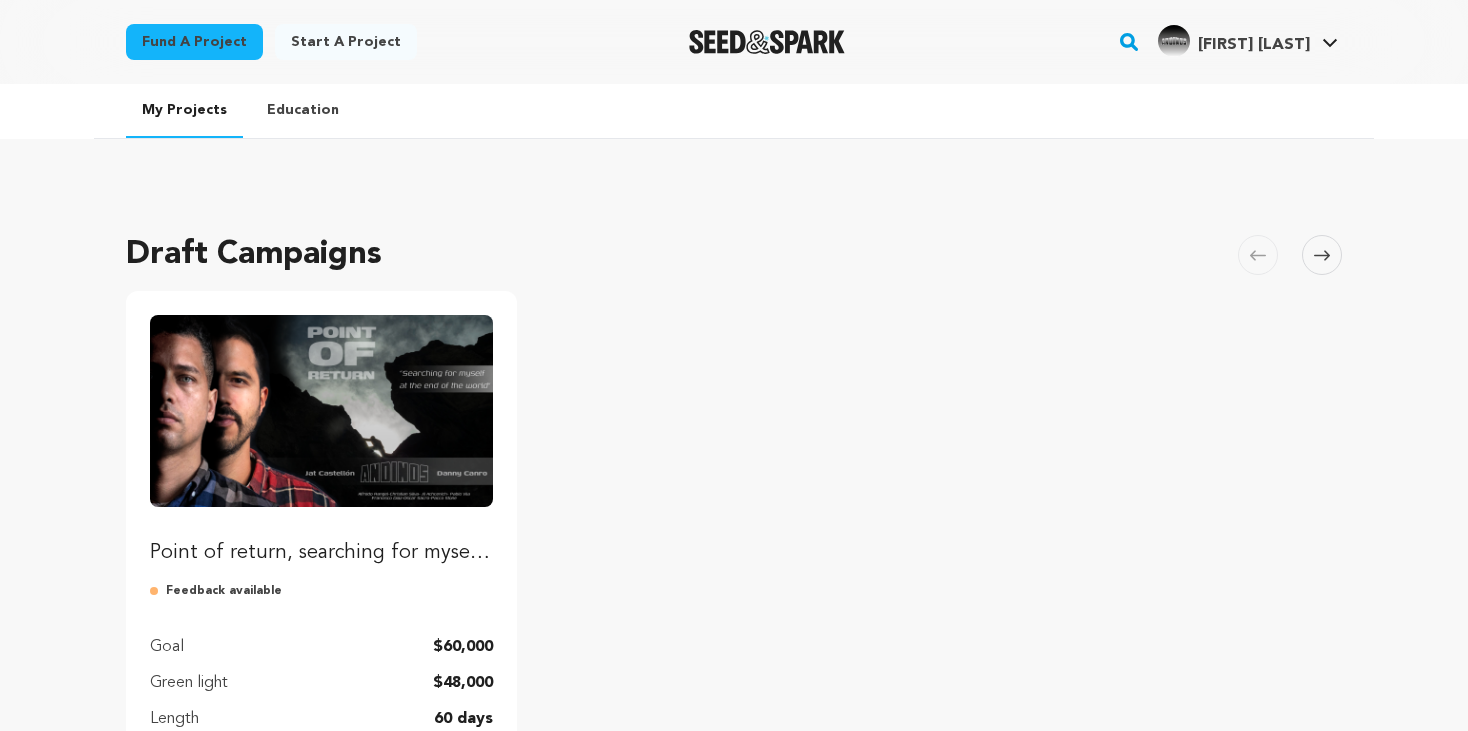 scroll, scrollTop: 0, scrollLeft: 0, axis: both 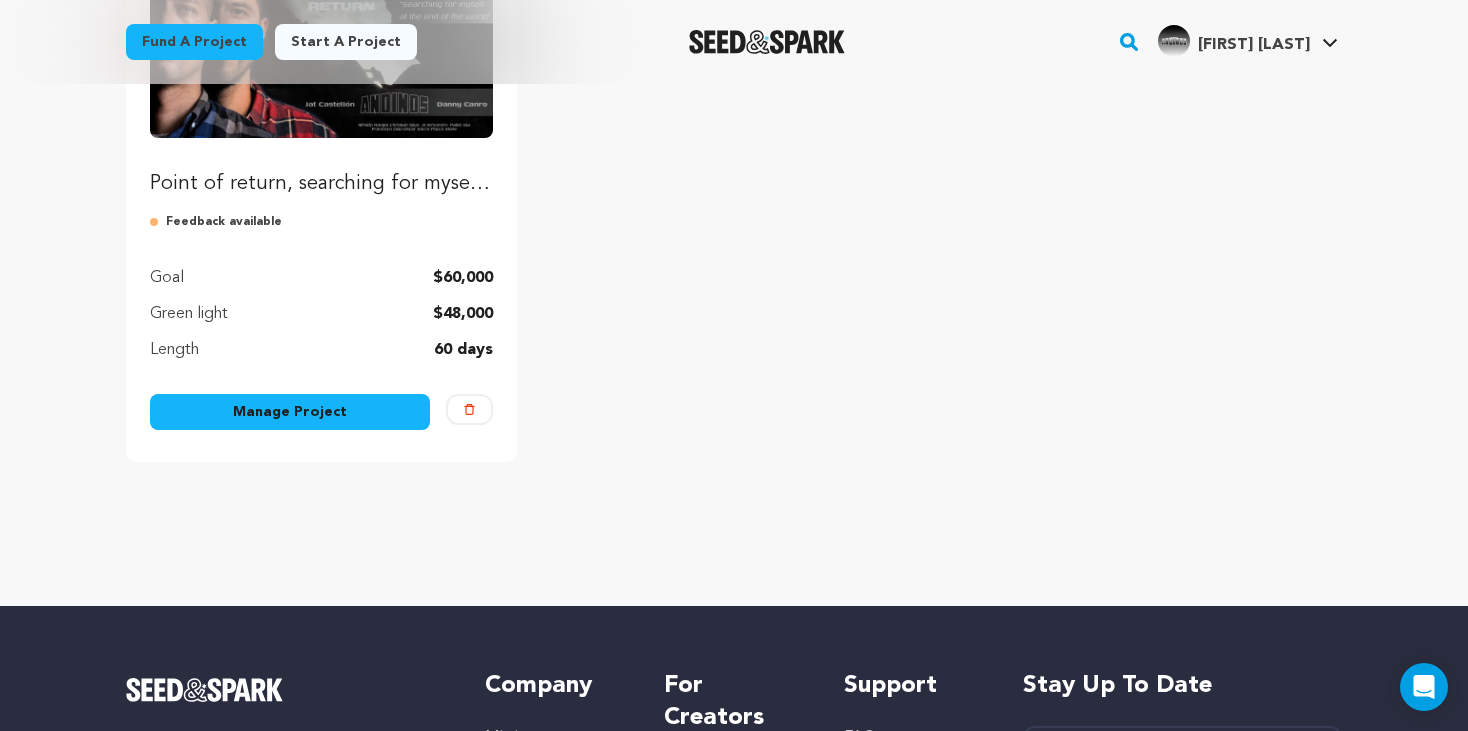 click on "Manage Project" at bounding box center (290, 412) 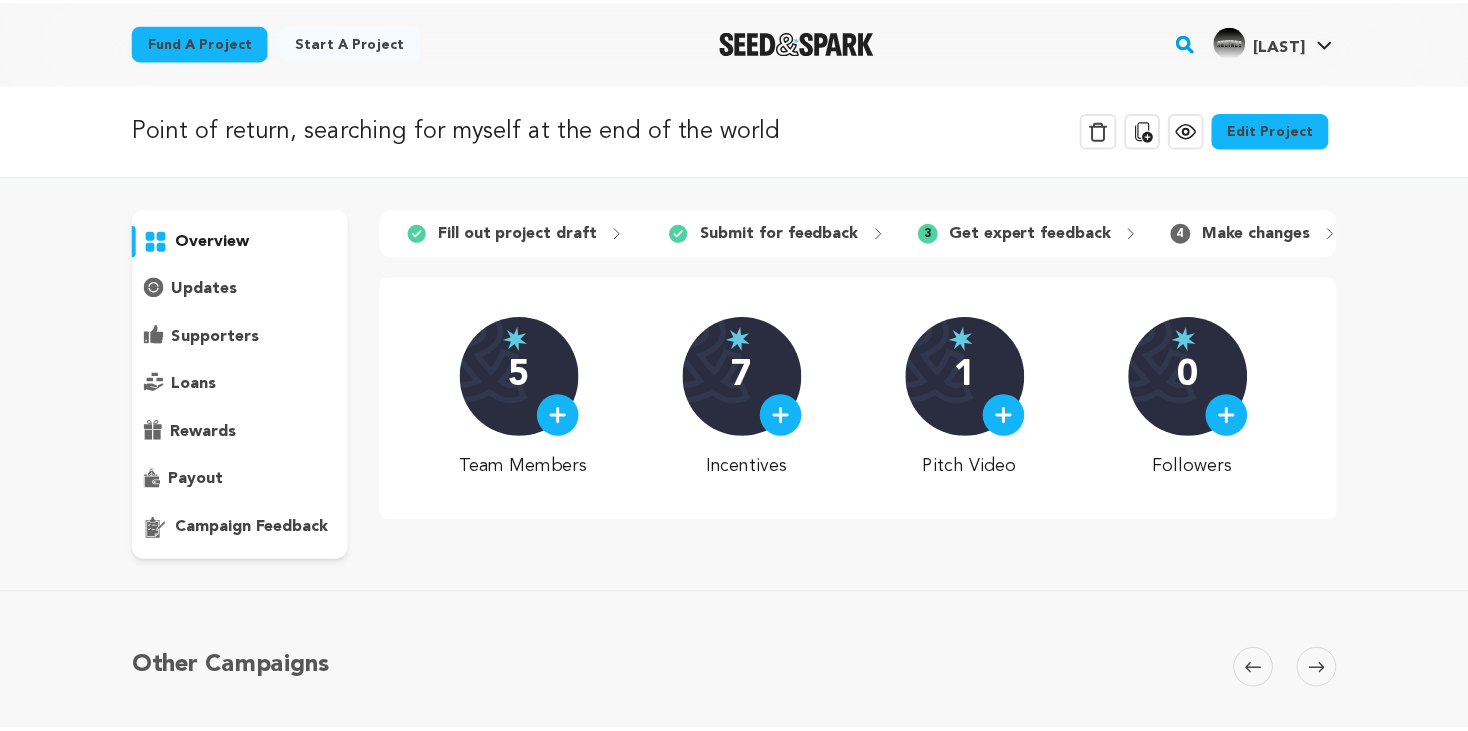 scroll, scrollTop: 0, scrollLeft: 0, axis: both 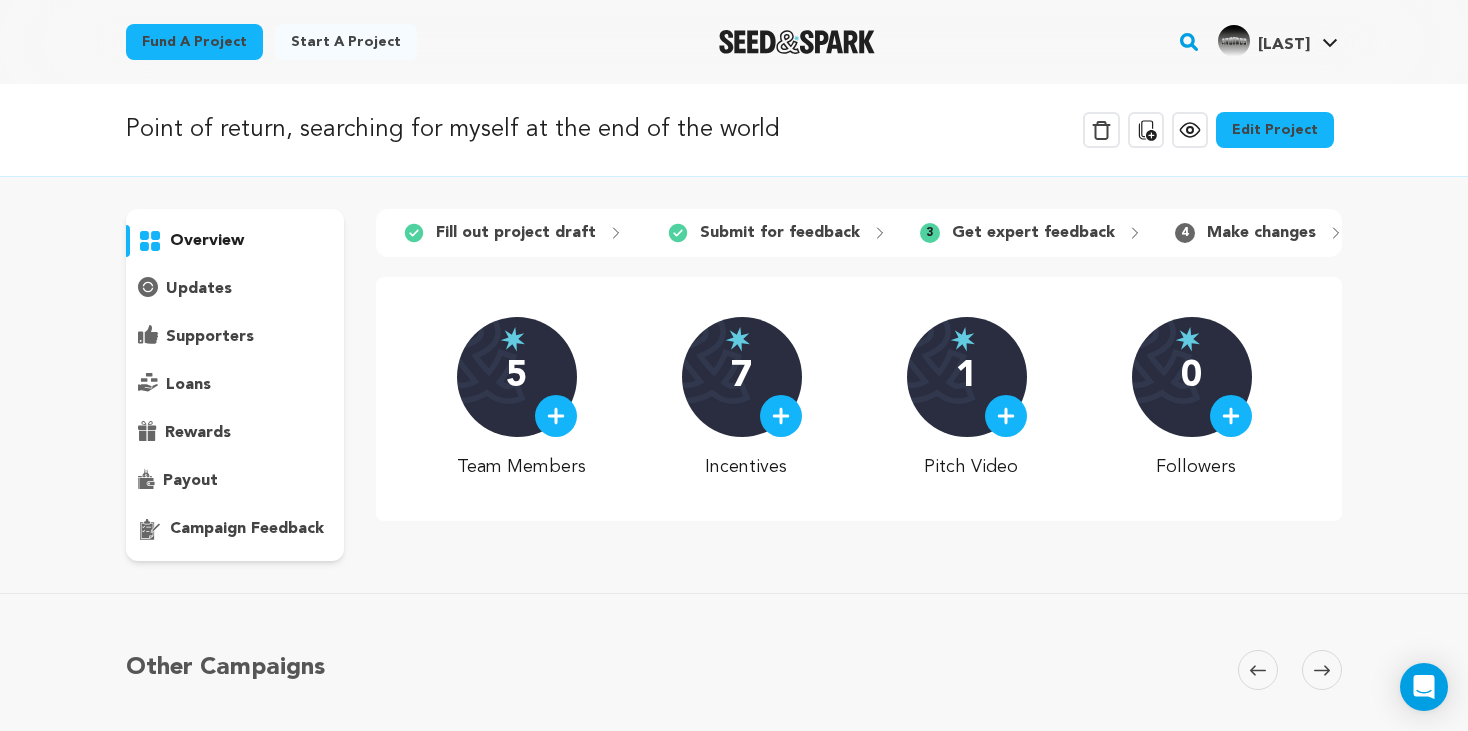 click on "Edit Project" at bounding box center (1275, 130) 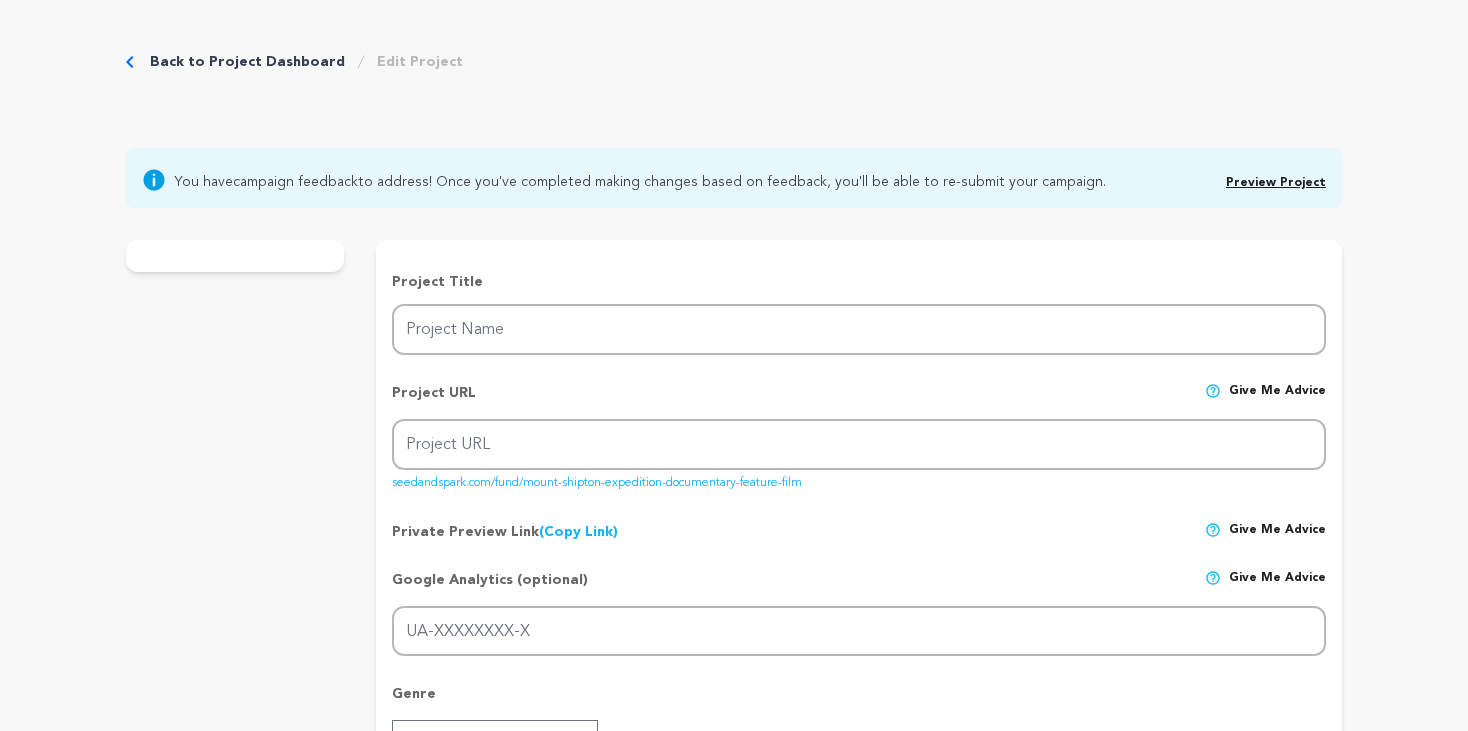 scroll, scrollTop: 0, scrollLeft: 0, axis: both 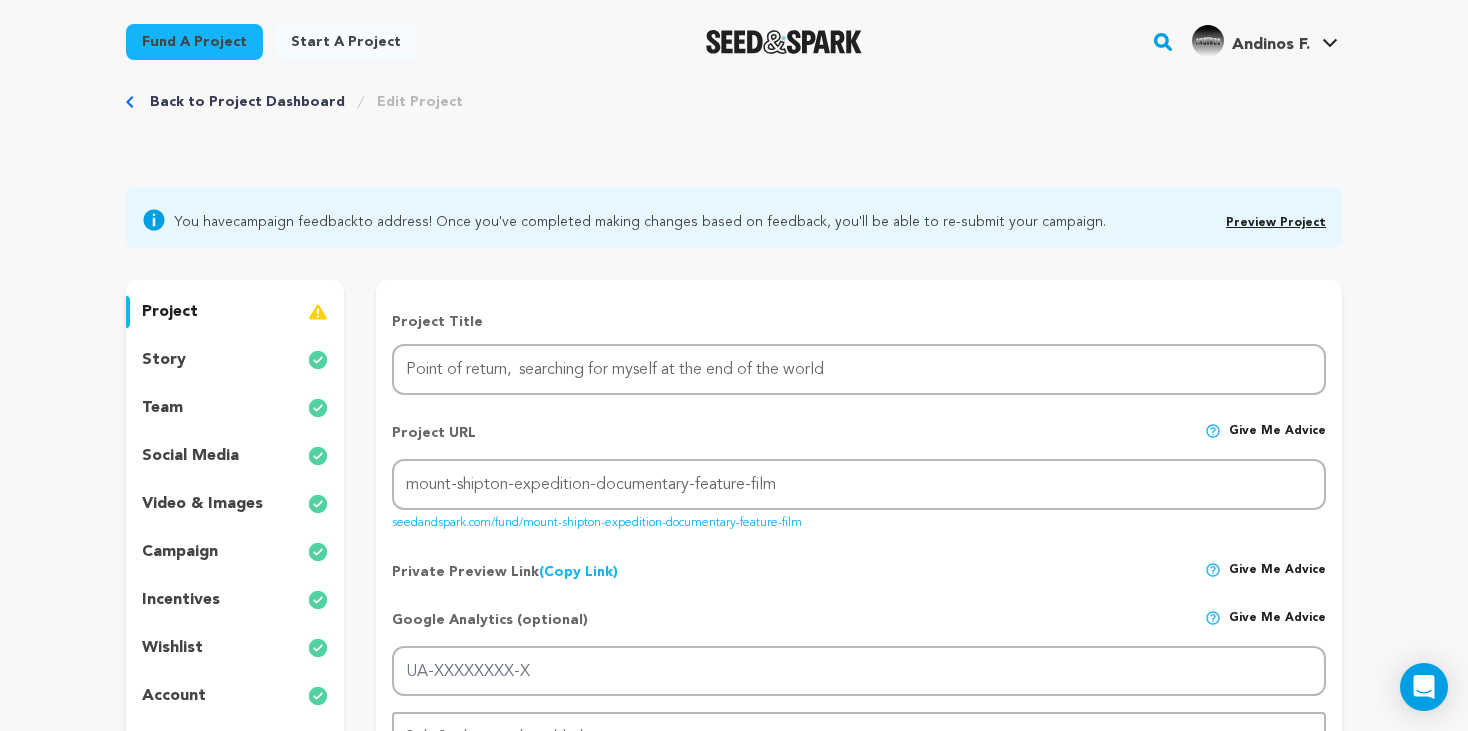 click on "story" at bounding box center [164, 360] 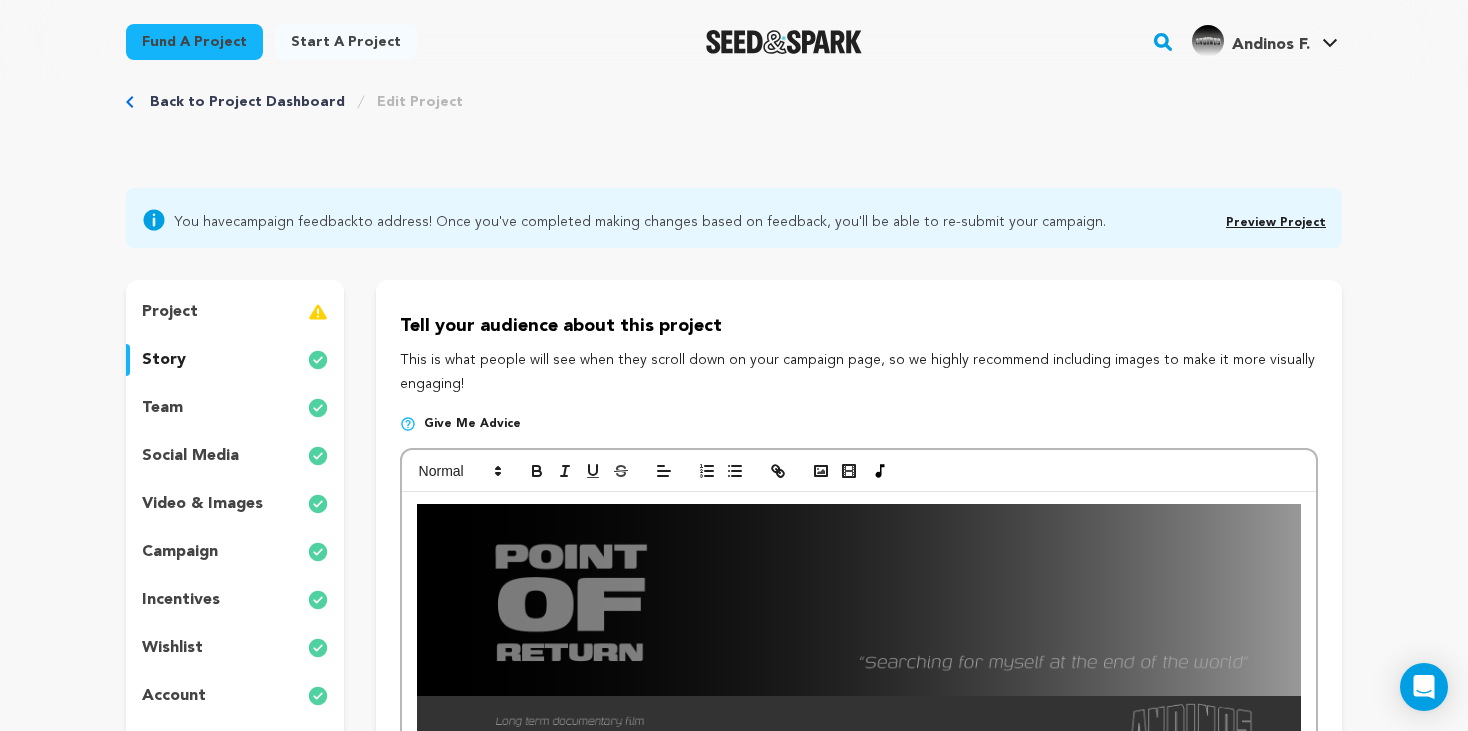 click on "Fund a project
Start a project
Search" at bounding box center (734, 42) 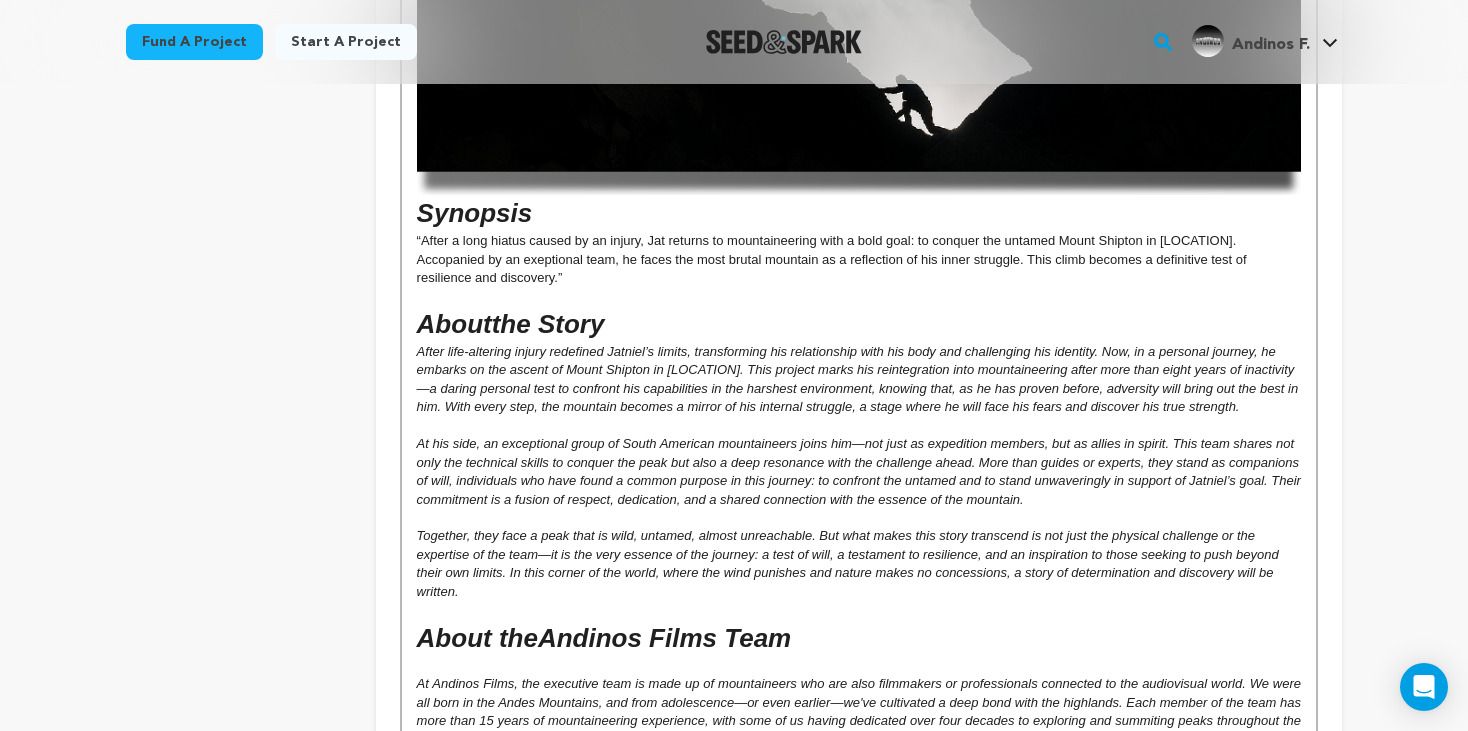 scroll, scrollTop: 986, scrollLeft: 0, axis: vertical 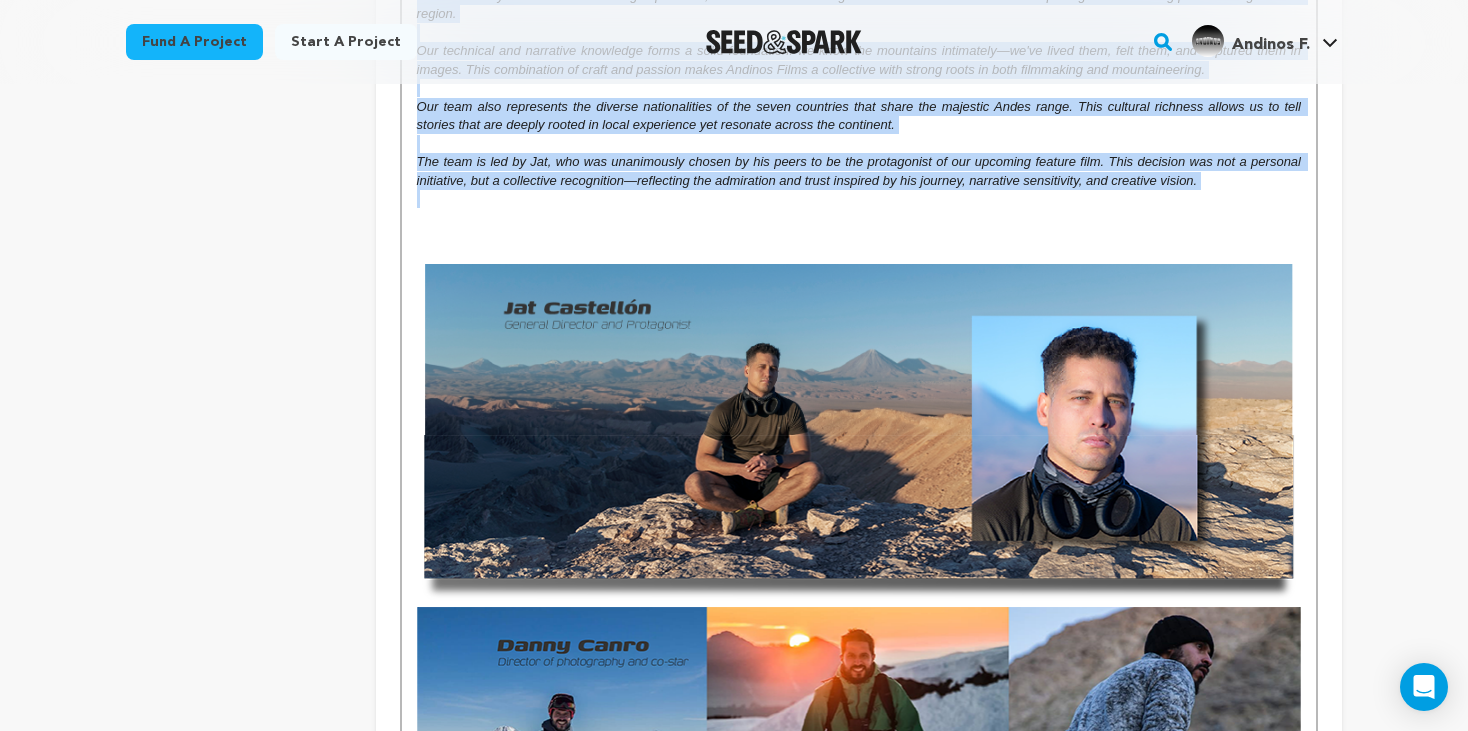 drag, startPoint x: 413, startPoint y: 224, endPoint x: 1202, endPoint y: 213, distance: 789.07666 